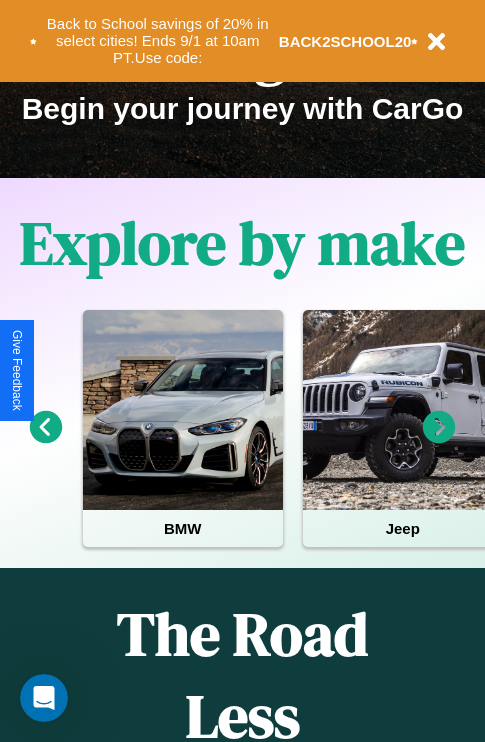 scroll, scrollTop: 308, scrollLeft: 0, axis: vertical 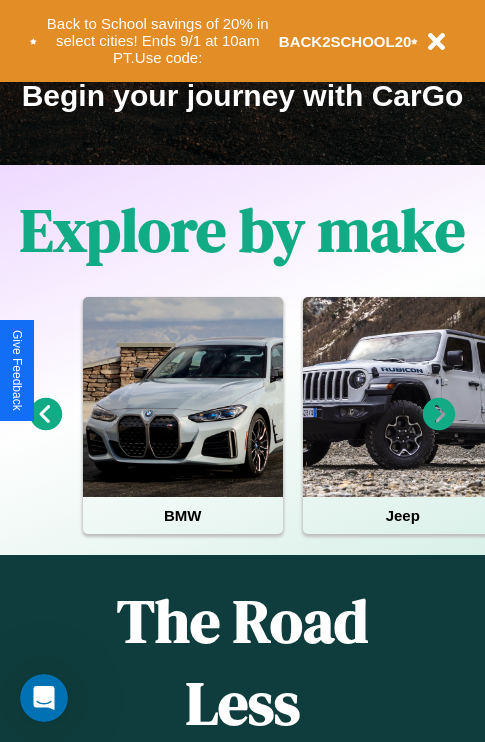click 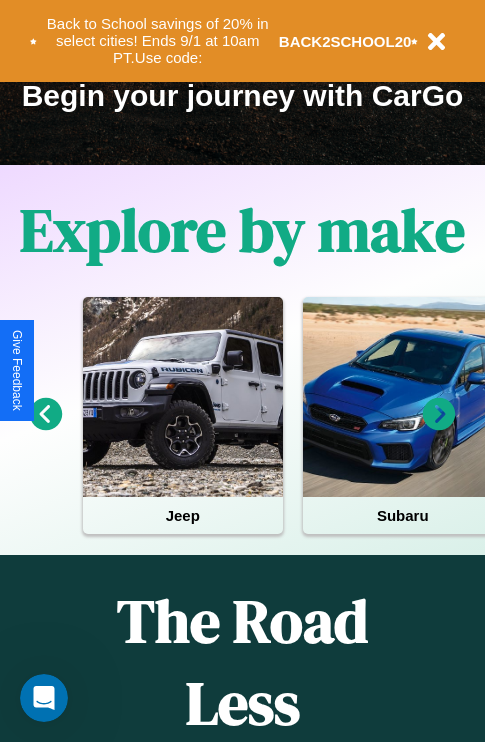 click 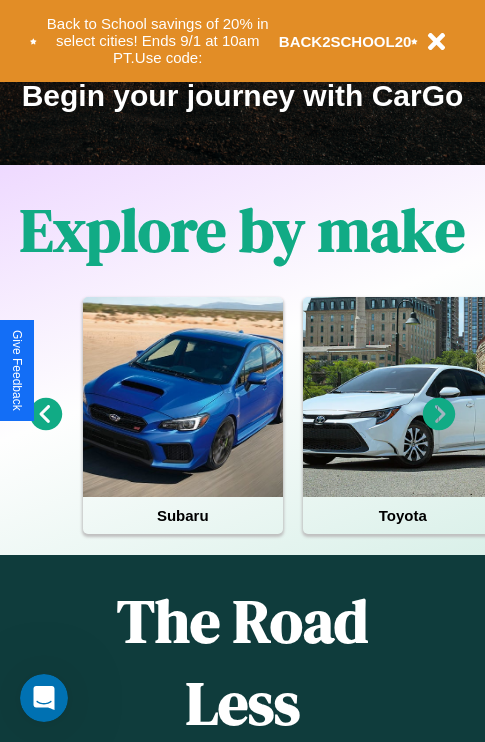 click 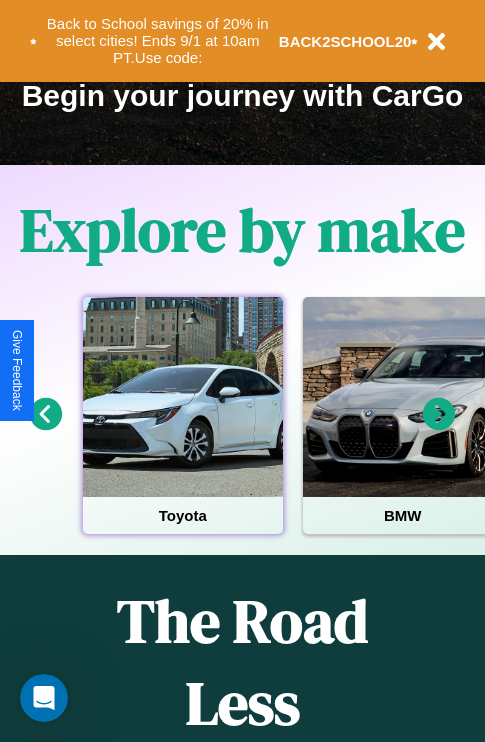 click at bounding box center [183, 397] 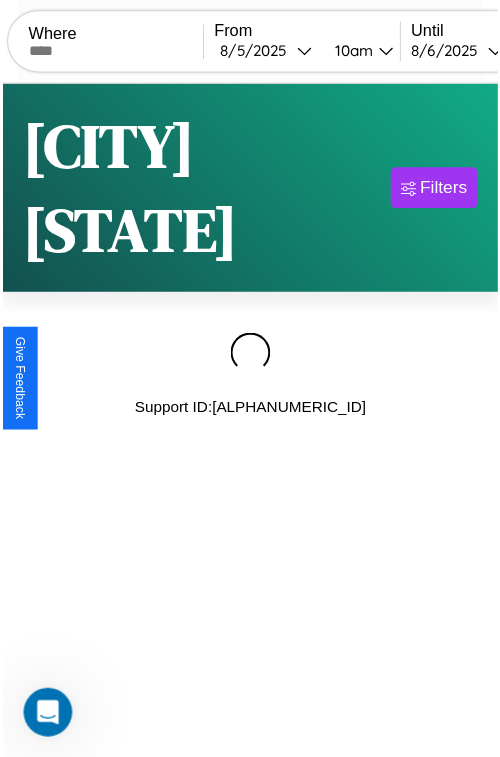 scroll, scrollTop: 0, scrollLeft: 0, axis: both 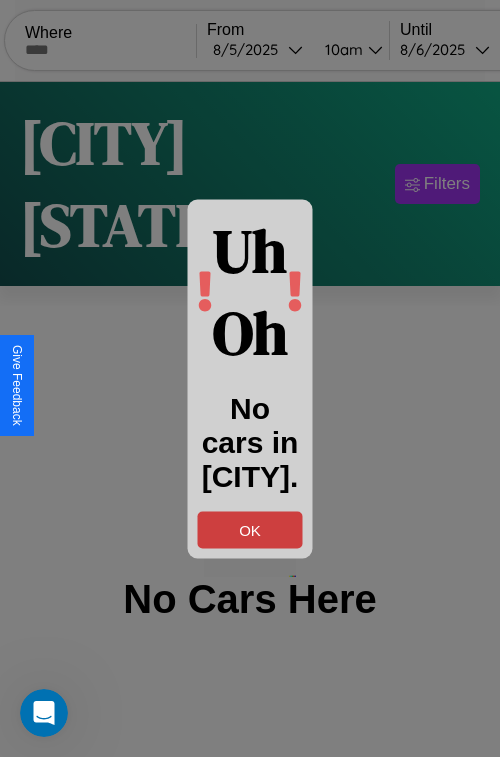 click on "OK" at bounding box center (250, 529) 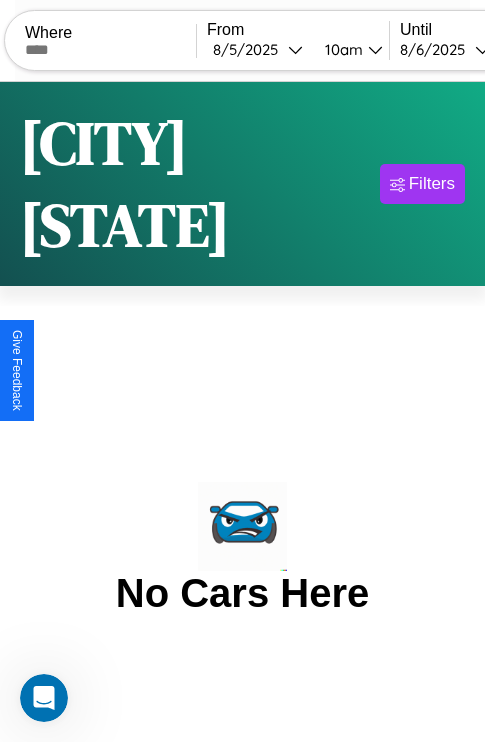 click at bounding box center [110, 50] 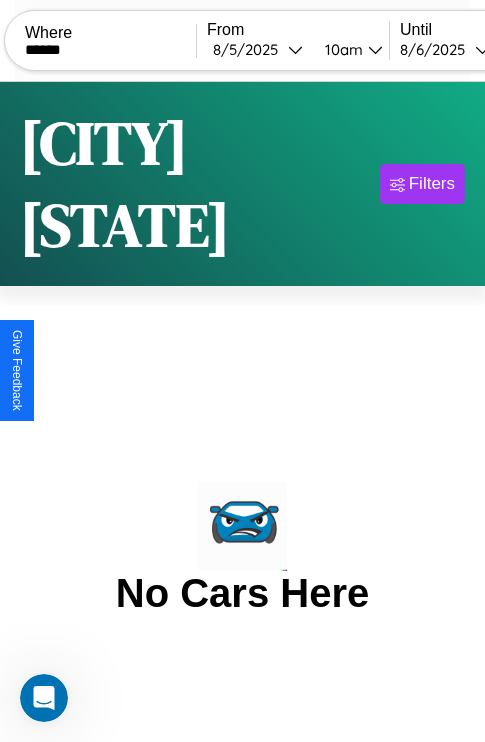type on "******" 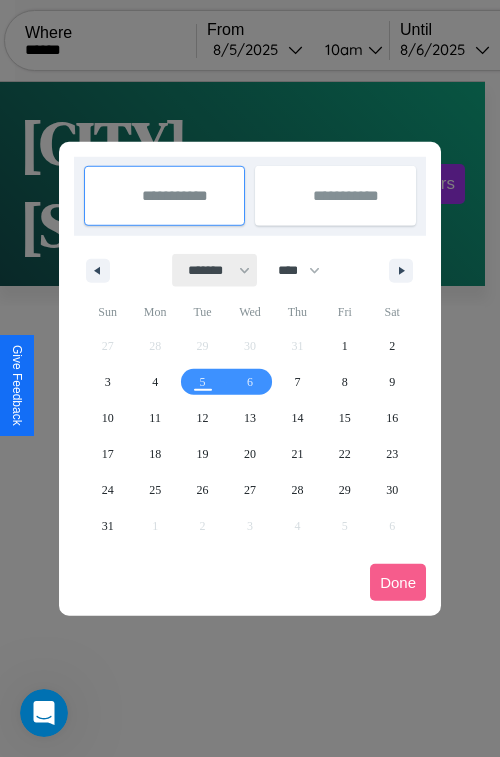 click on "******* ******** ***** ***** *** **** **** ****** ********* ******* ******** ********" at bounding box center [215, 270] 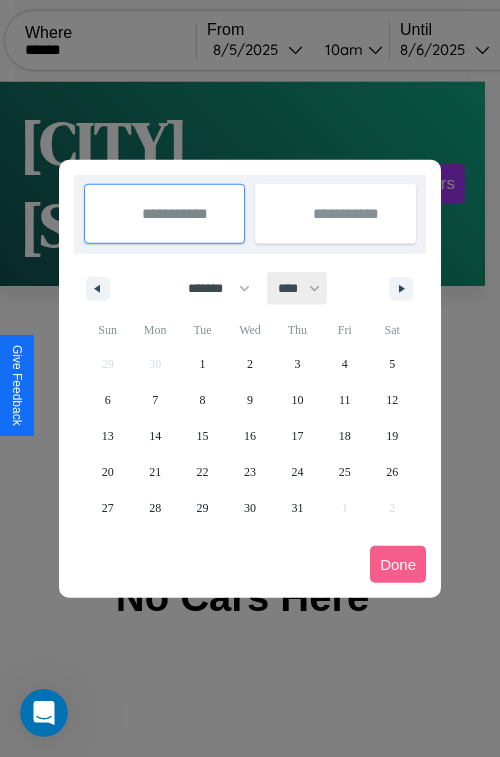 click on "**** **** **** **** **** **** **** **** **** **** **** **** **** **** **** **** **** **** **** **** **** **** **** **** **** **** **** **** **** **** **** **** **** **** **** **** **** **** **** **** **** **** **** **** **** **** **** **** **** **** **** **** **** **** **** **** **** **** **** **** **** **** **** **** **** **** **** **** **** **** **** **** **** **** **** **** **** **** **** **** **** **** **** **** **** **** **** **** **** **** **** **** **** **** **** **** **** **** **** **** **** **** **** **** **** **** **** **** **** **** **** **** **** **** **** **** **** **** **** **** ****" at bounding box center (298, 288) 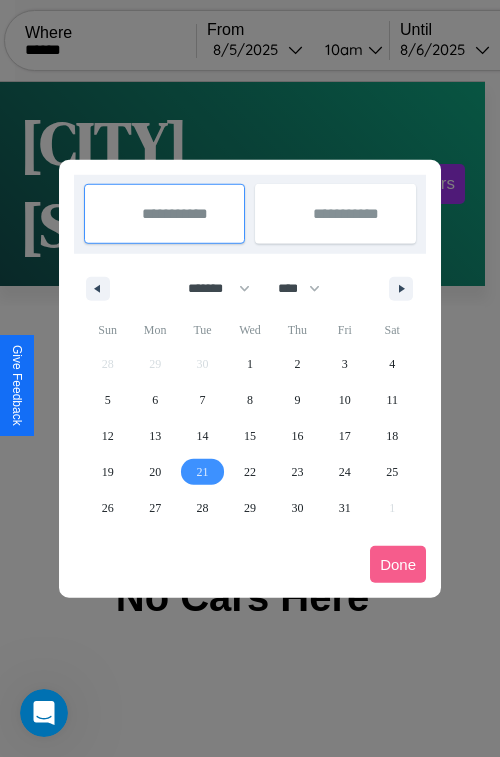 click on "21" at bounding box center [203, 472] 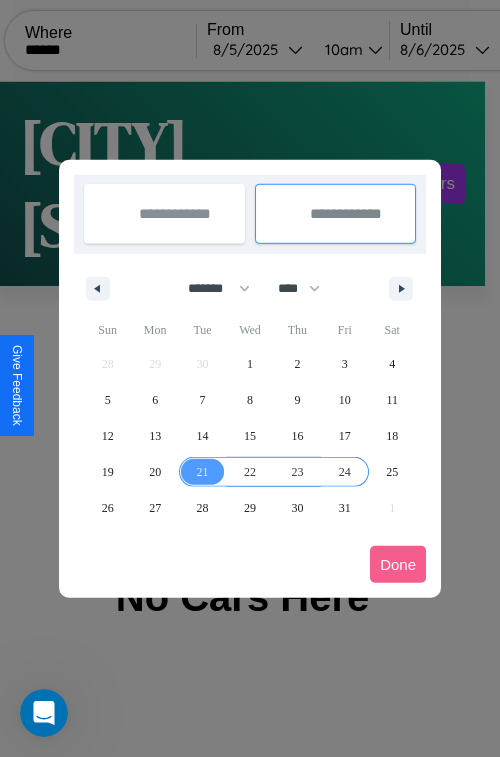 click on "24" at bounding box center [345, 472] 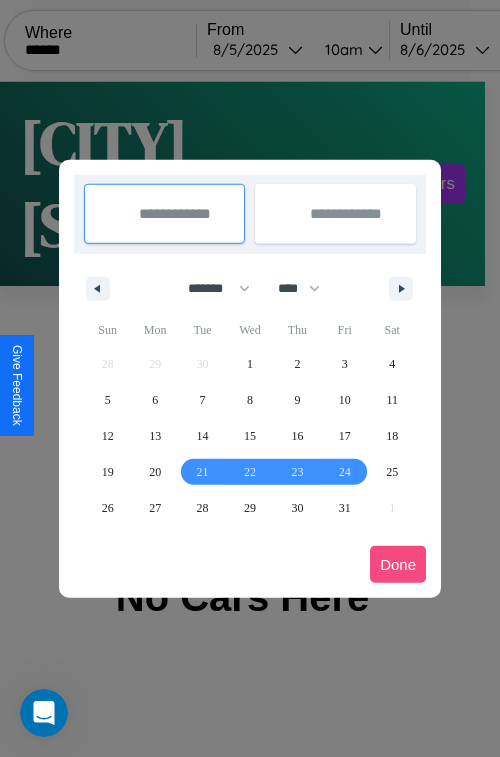 click on "Done" at bounding box center [398, 564] 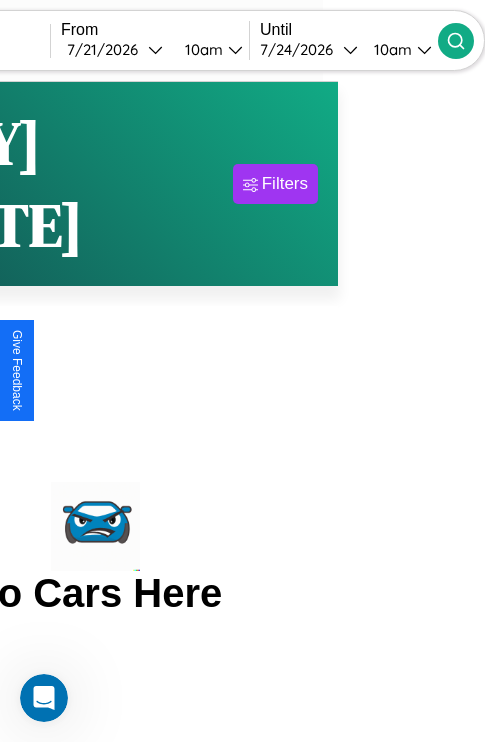 click 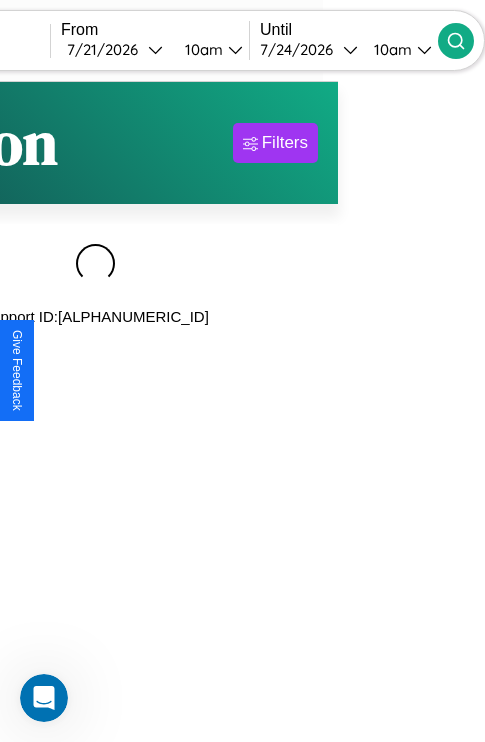 scroll, scrollTop: 0, scrollLeft: 183, axis: horizontal 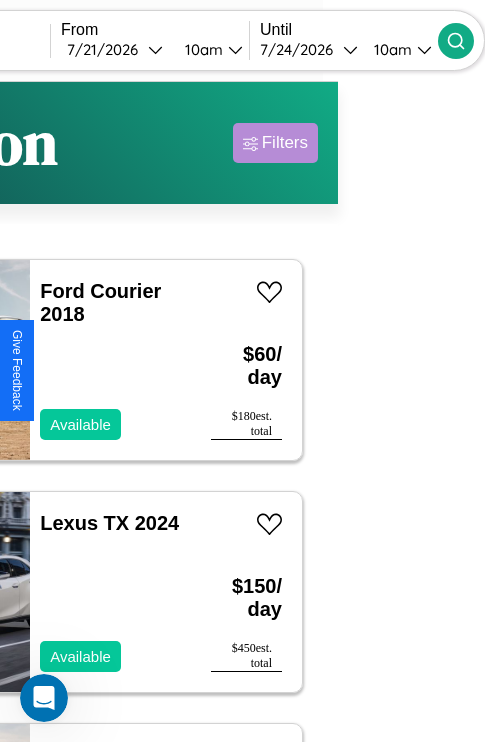click on "Filters" at bounding box center (285, 143) 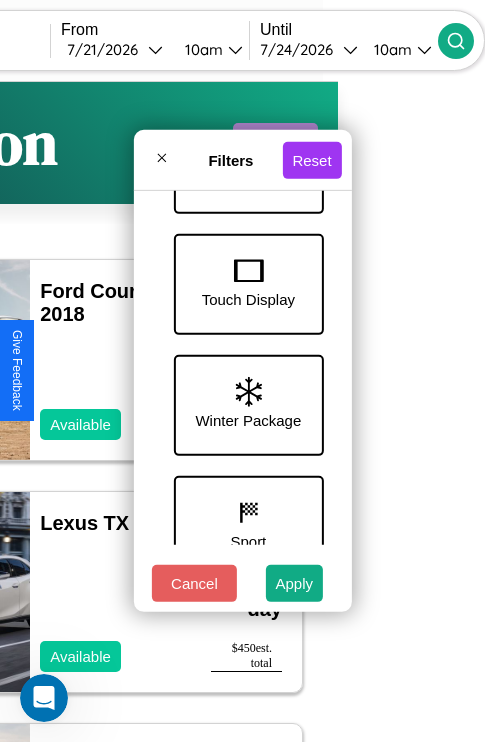 scroll, scrollTop: 651, scrollLeft: 0, axis: vertical 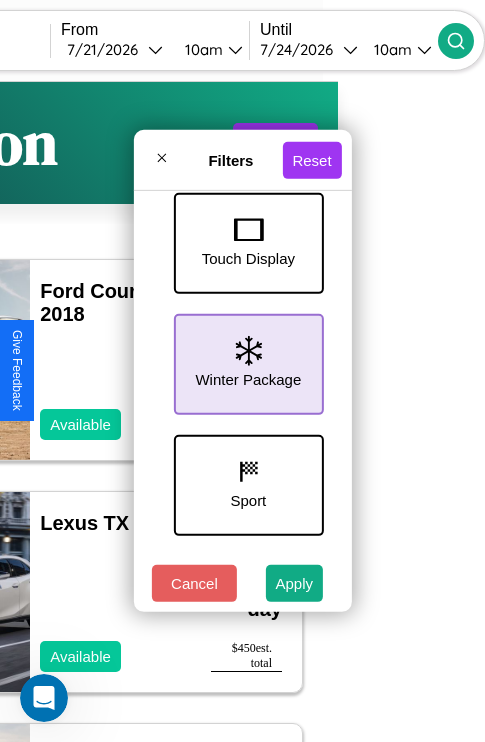 click 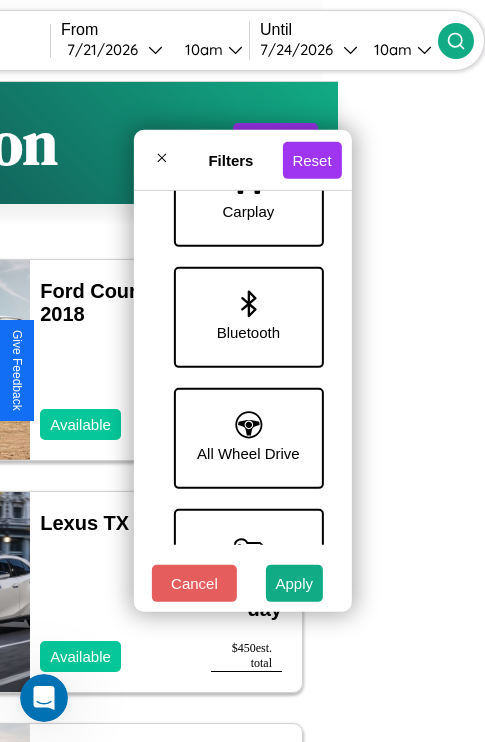 scroll, scrollTop: 1374, scrollLeft: 0, axis: vertical 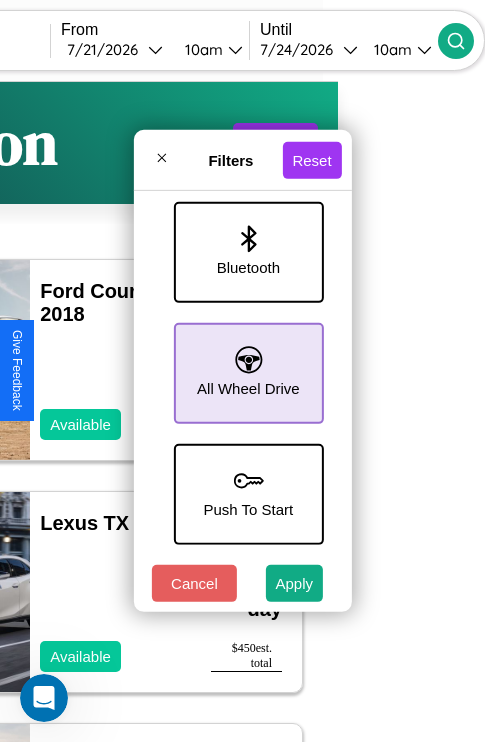 click 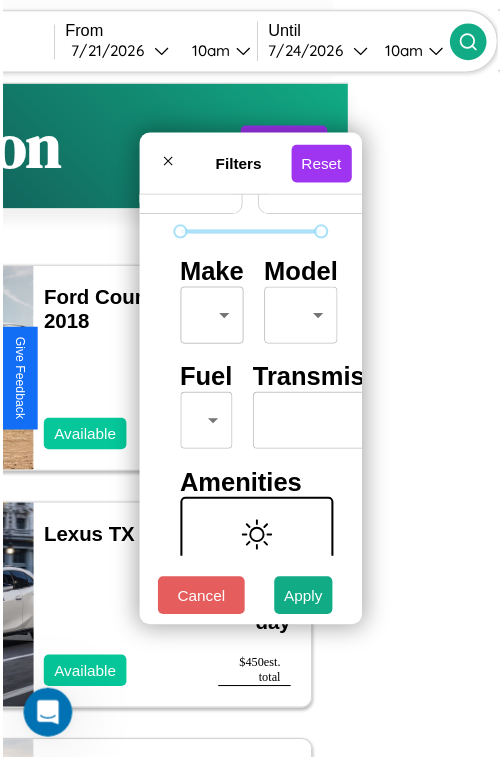 scroll, scrollTop: 59, scrollLeft: 0, axis: vertical 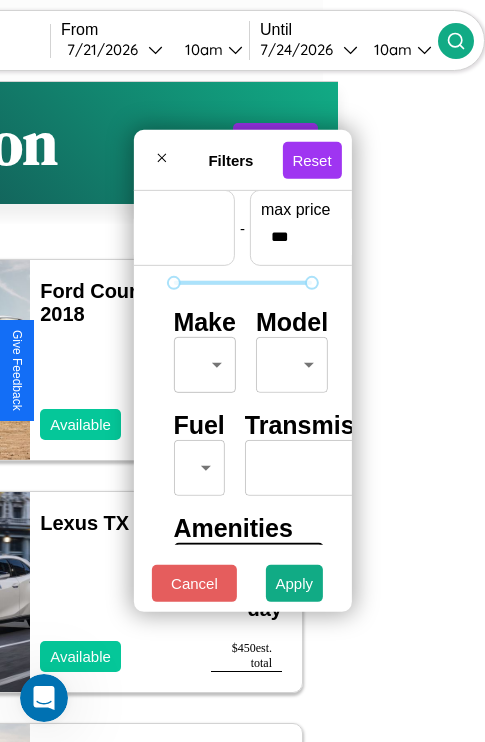 click on "CarGo Where ****** From 7 / 21 / 2026 10am Until 7 / 24 / 2026 10am Become a Host Login Sign Up Boston Filters 42  cars in this area These cars can be picked up in this city. Ford   Courier   2018 Available $ 60  / day $ 180  est. total Lexus   TX   2024 Available $ 150  / day $ 450  est. total Bentley   Azure   2018 Available $ 180  / day $ 540  est. total Audi   S5   2023 Available $ 40  / day $ 120  est. total Volkswagen   Rabbit   2020 Available $ 160  / day $ 480  est. total BMW   M4   2024 Available $ 170  / day $ 510  est. total Kia   Amanti   2014 Available $ 170  / day $ 510  est. total Hyundai   XG350   2014 Available $ 50  / day $ 150  est. total Jaguar   XK8   2016 Available $ 90  / day $ 270  est. total Lexus   IS   2014 Available $ 200  / day $ 600  est. total Hummer   H3   2022 Available $ 140  / day $ 420  est. total Lexus   GX   2022 Available $ 180  / day $ 540  est. total Chevrolet   Astro Van   2022 Available $ 170  / day $ 510  est. total Ferrari   FF   2020 Unavailable $ 120  / day $ 360" at bounding box center [95, 412] 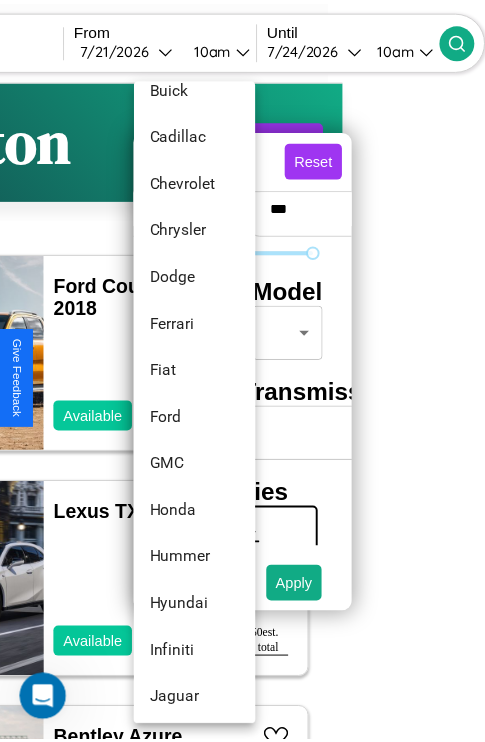scroll, scrollTop: 518, scrollLeft: 0, axis: vertical 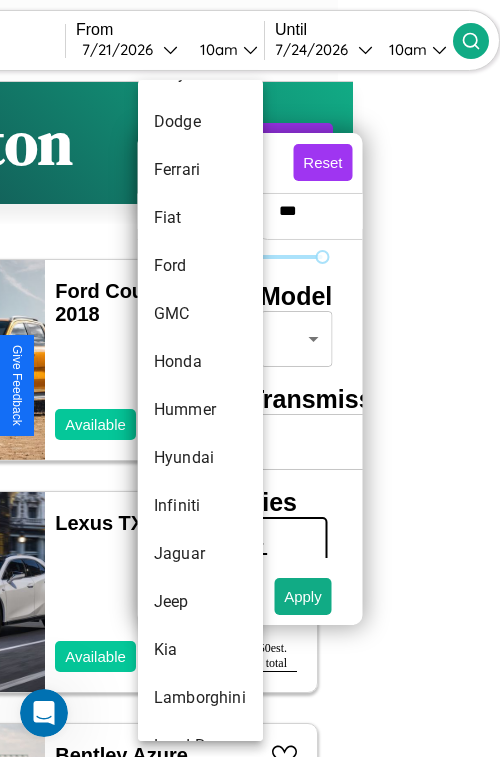 click on "Hummer" at bounding box center (200, 410) 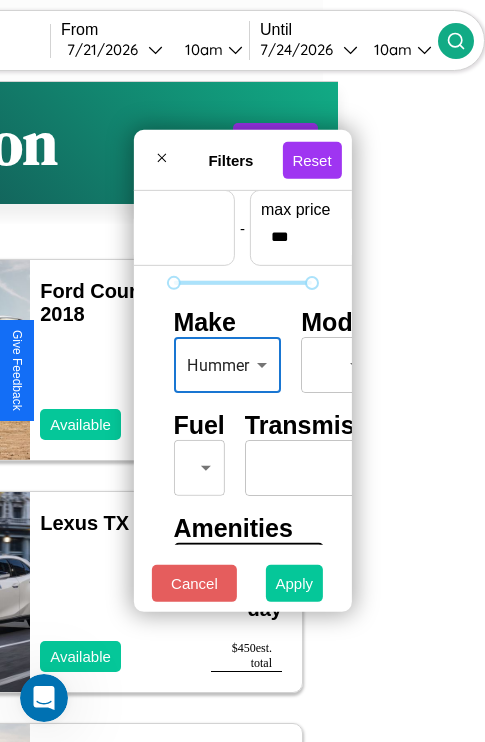 click on "Apply" at bounding box center [295, 583] 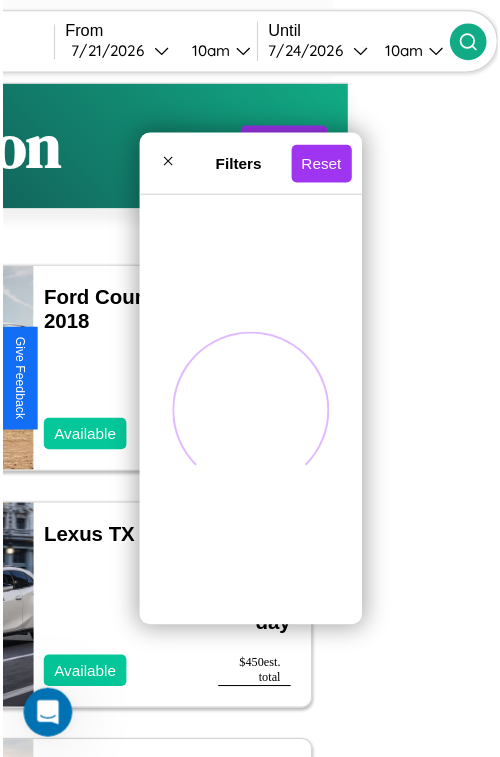 scroll, scrollTop: 0, scrollLeft: 0, axis: both 